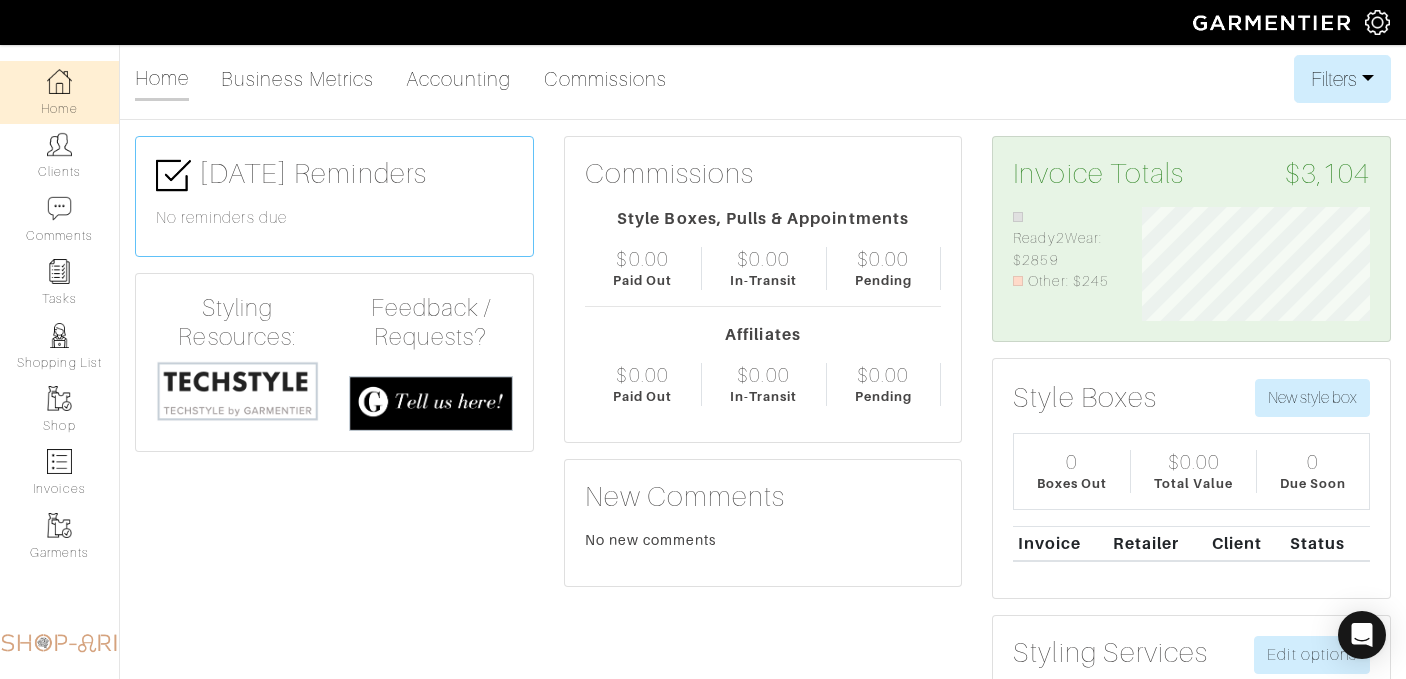 scroll, scrollTop: 0, scrollLeft: 0, axis: both 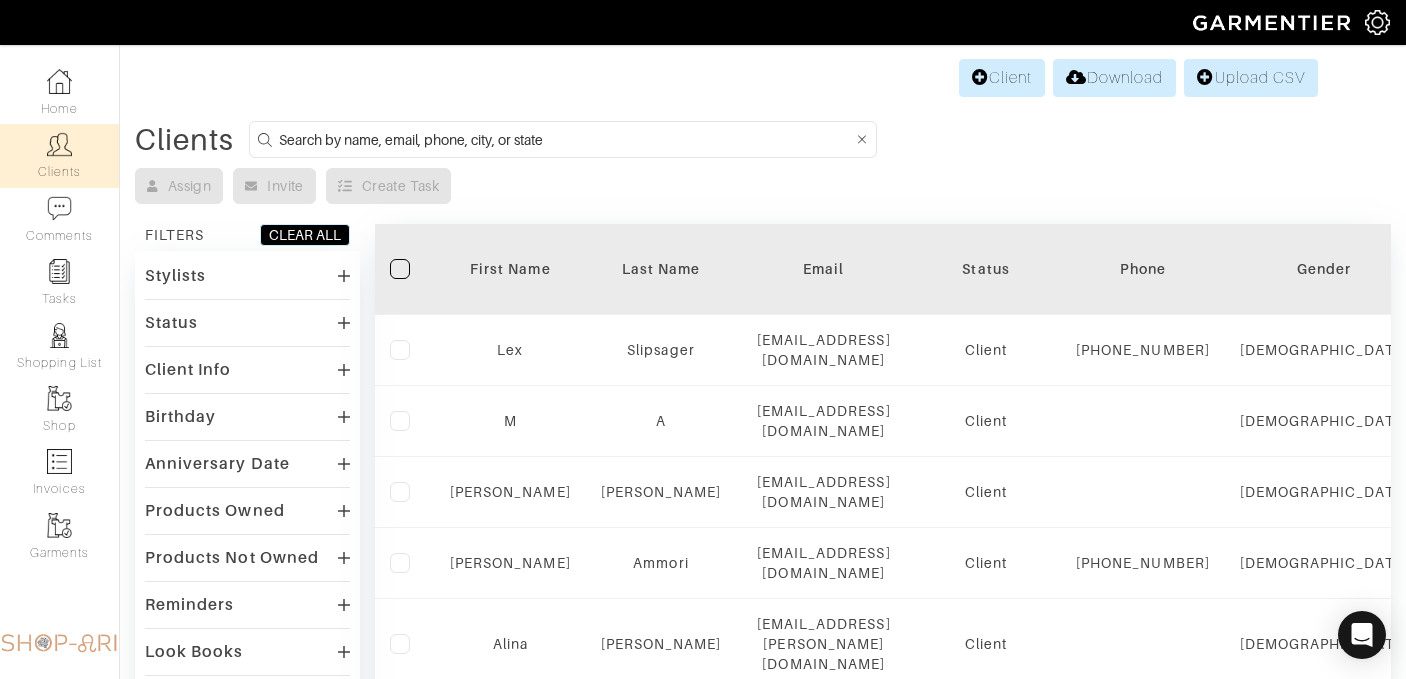 click at bounding box center [563, 139] 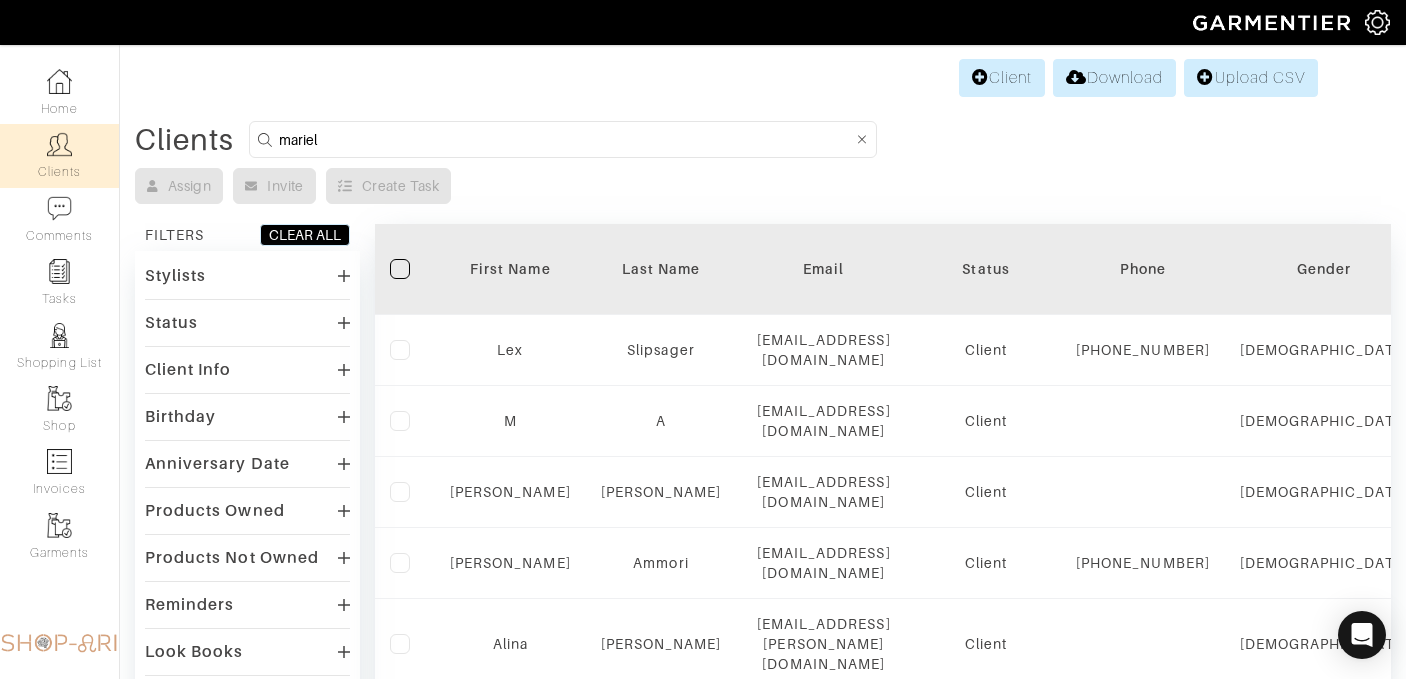 type on "mariel" 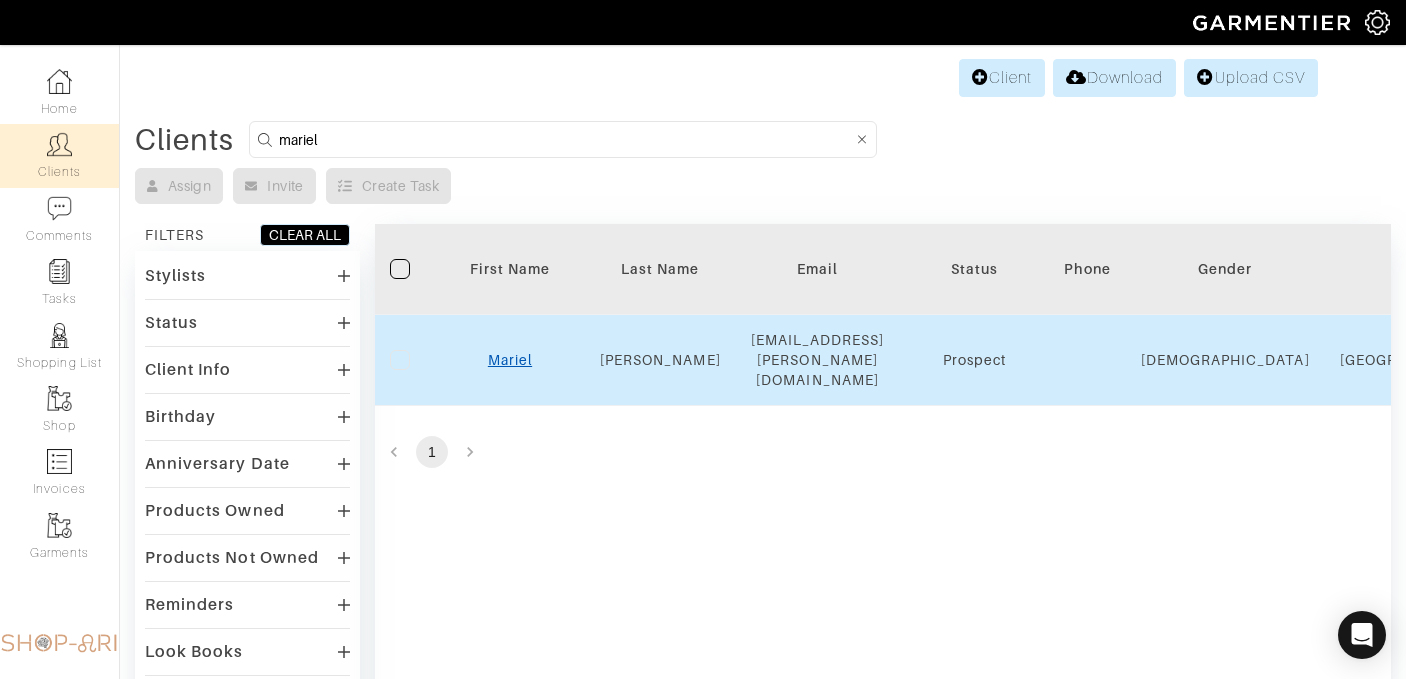 click on "Mariel" at bounding box center [510, 360] 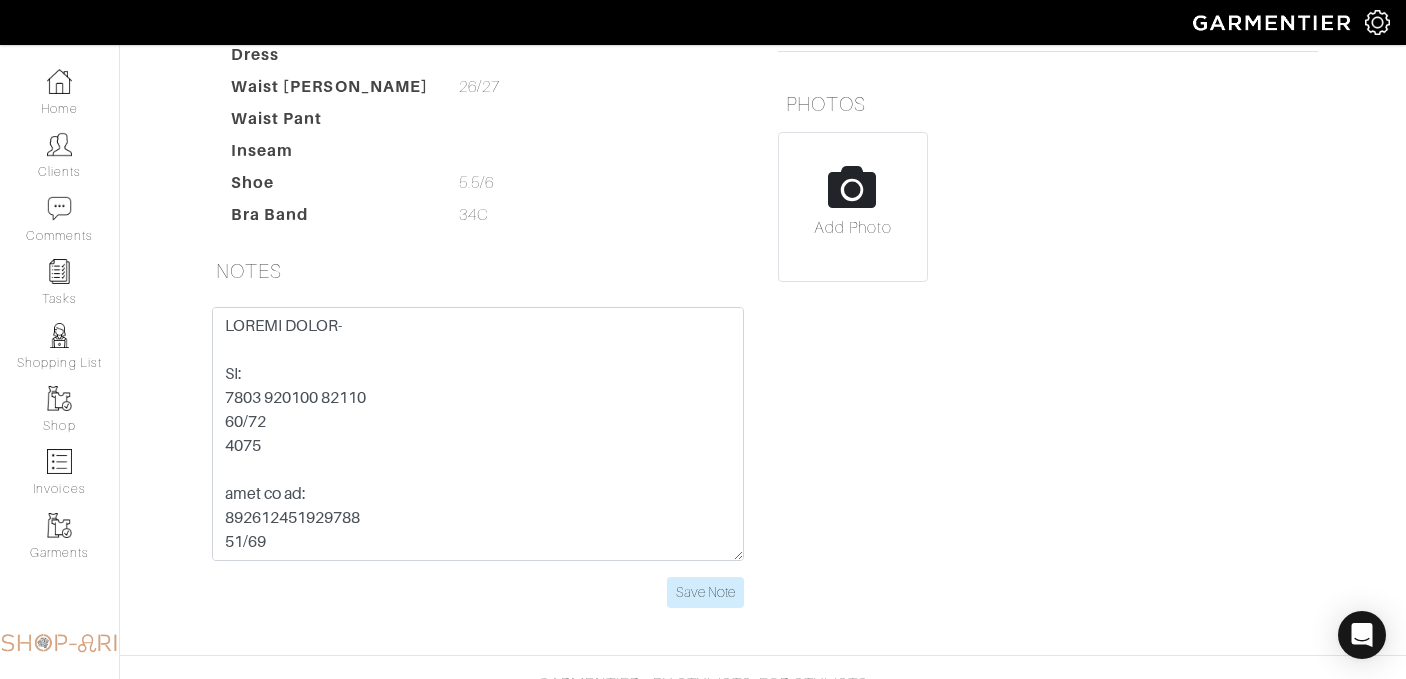 scroll, scrollTop: 504, scrollLeft: 0, axis: vertical 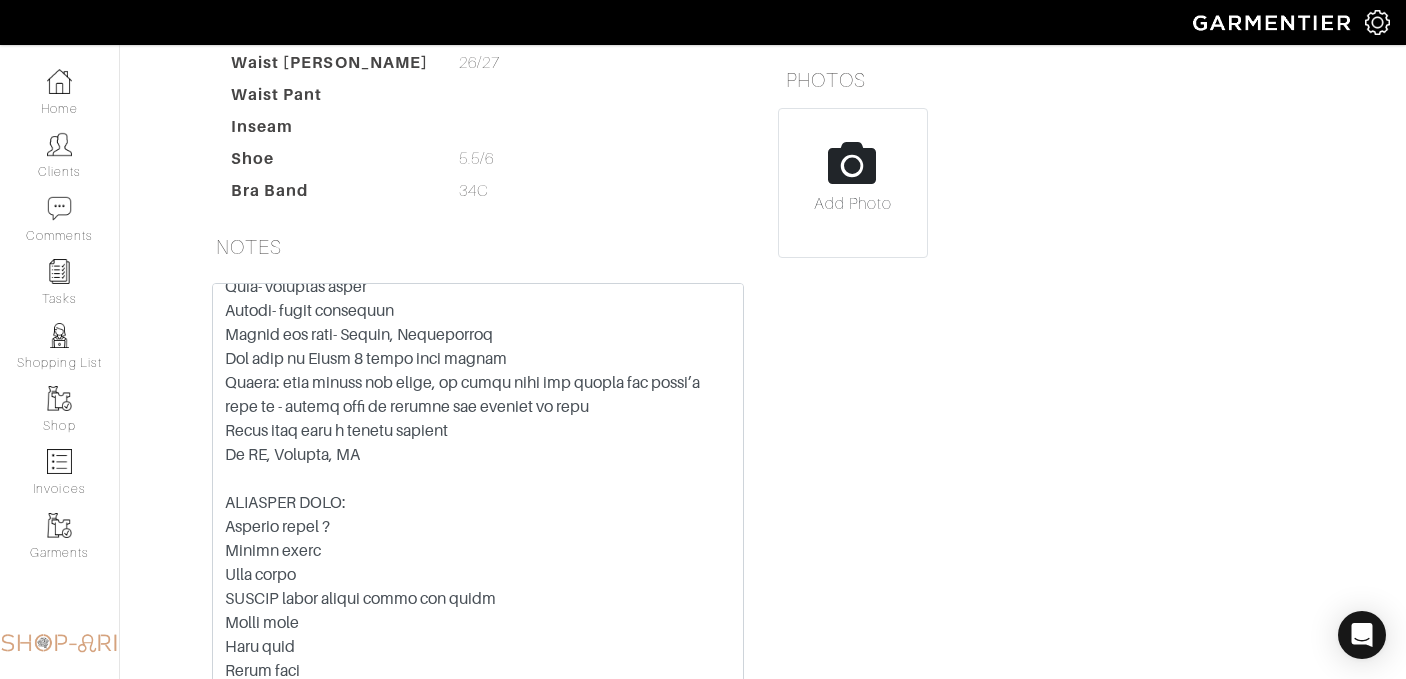 drag, startPoint x: 737, startPoint y: 538, endPoint x: 733, endPoint y: 695, distance: 157.05095 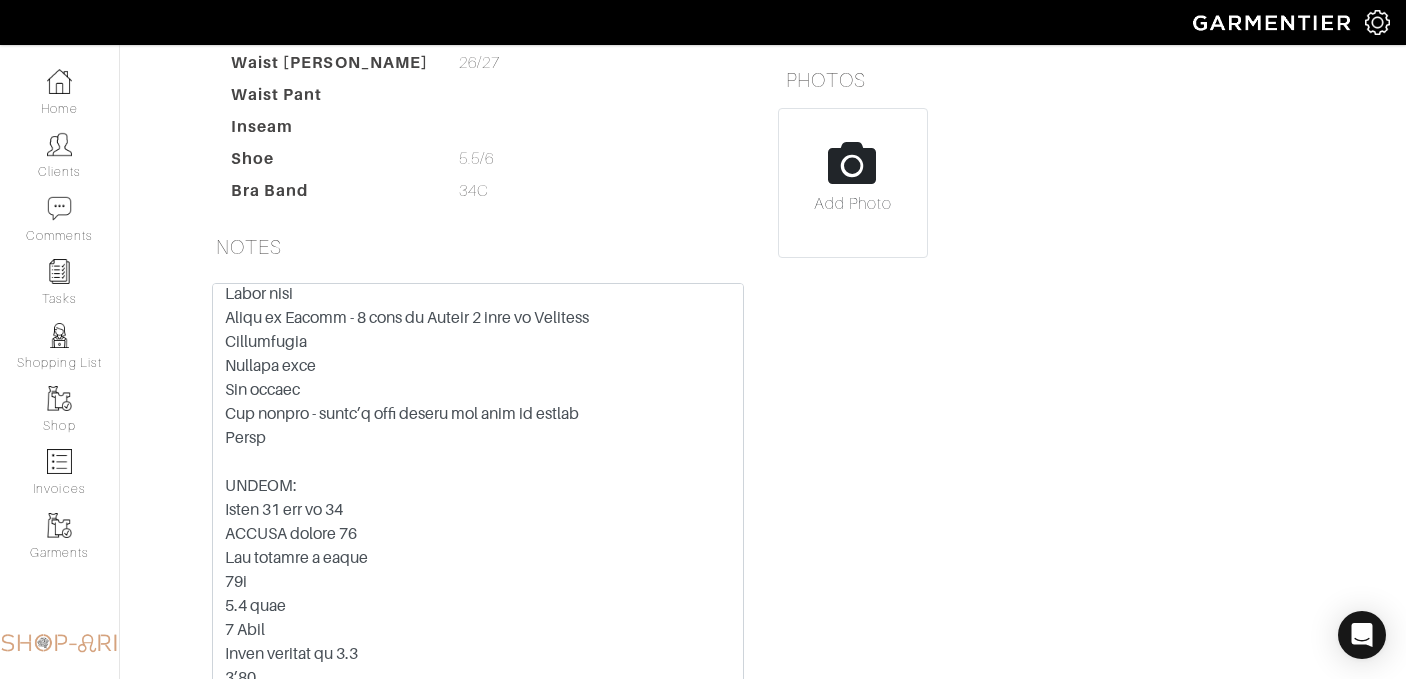 scroll, scrollTop: 1448, scrollLeft: 0, axis: vertical 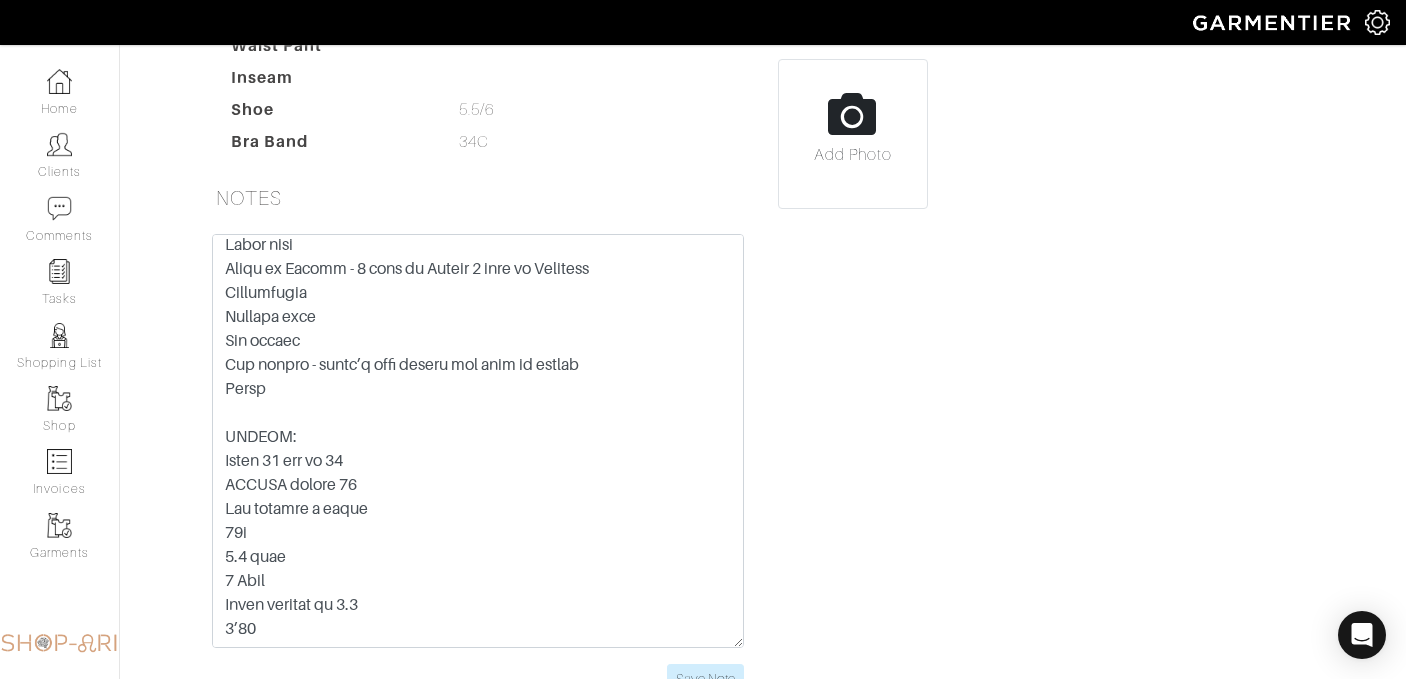 click on "REMINDERS
SHOW COMPLETED
SHOW INCOMPLETE
[DATE]
SAVE
SHOPPING LIST
SHOW COMPLETED
SHOW INCOMPLETE
Retailer
-
032c
1017 ALYX 9SM
111SKIN
11 by [PERSON_NAME]
11 [PERSON_NAME]
12 Storeez
1822 Denim
19 [PERSON_NAME]
1 Atelier
1.STATE
21 Drops
24/7 Perspective
24S
27 EDIT
2Xist
31 Bits
3.1 [PERSON_NAME]
34 Heritage" at bounding box center (1048, 224) 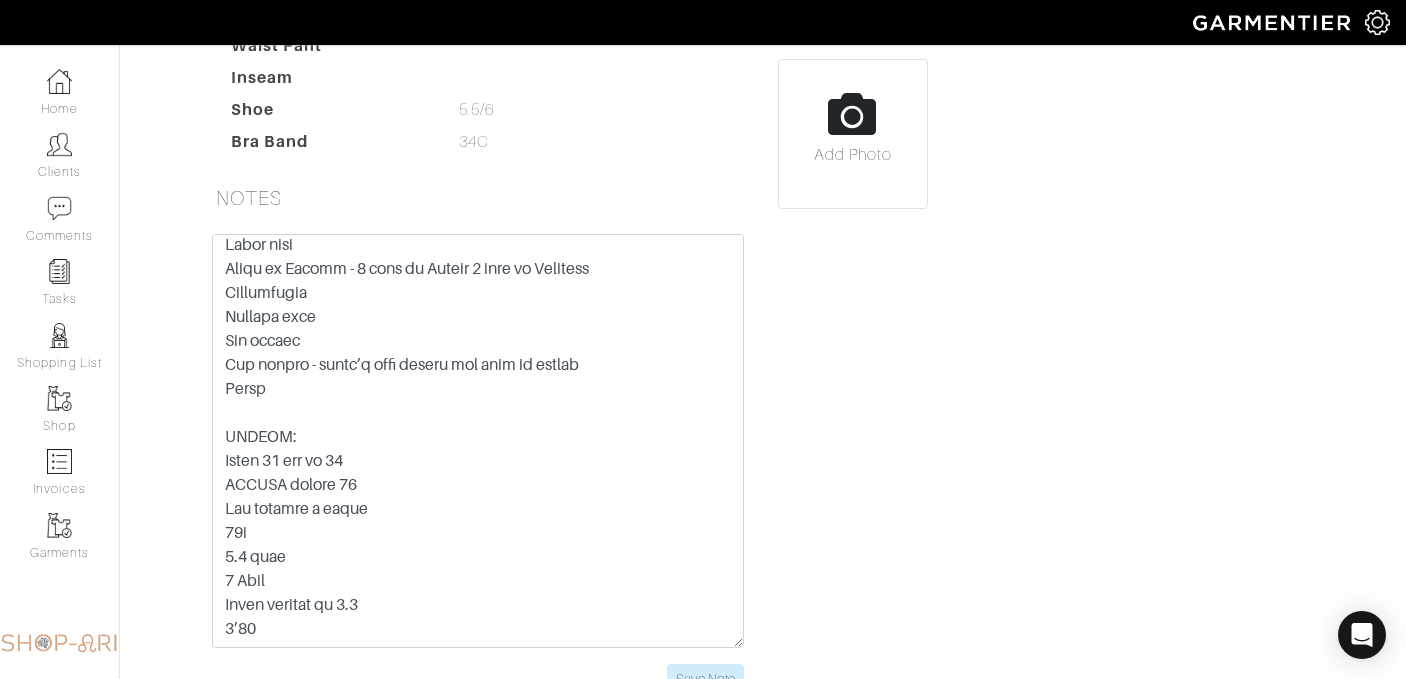 scroll, scrollTop: 0, scrollLeft: 0, axis: both 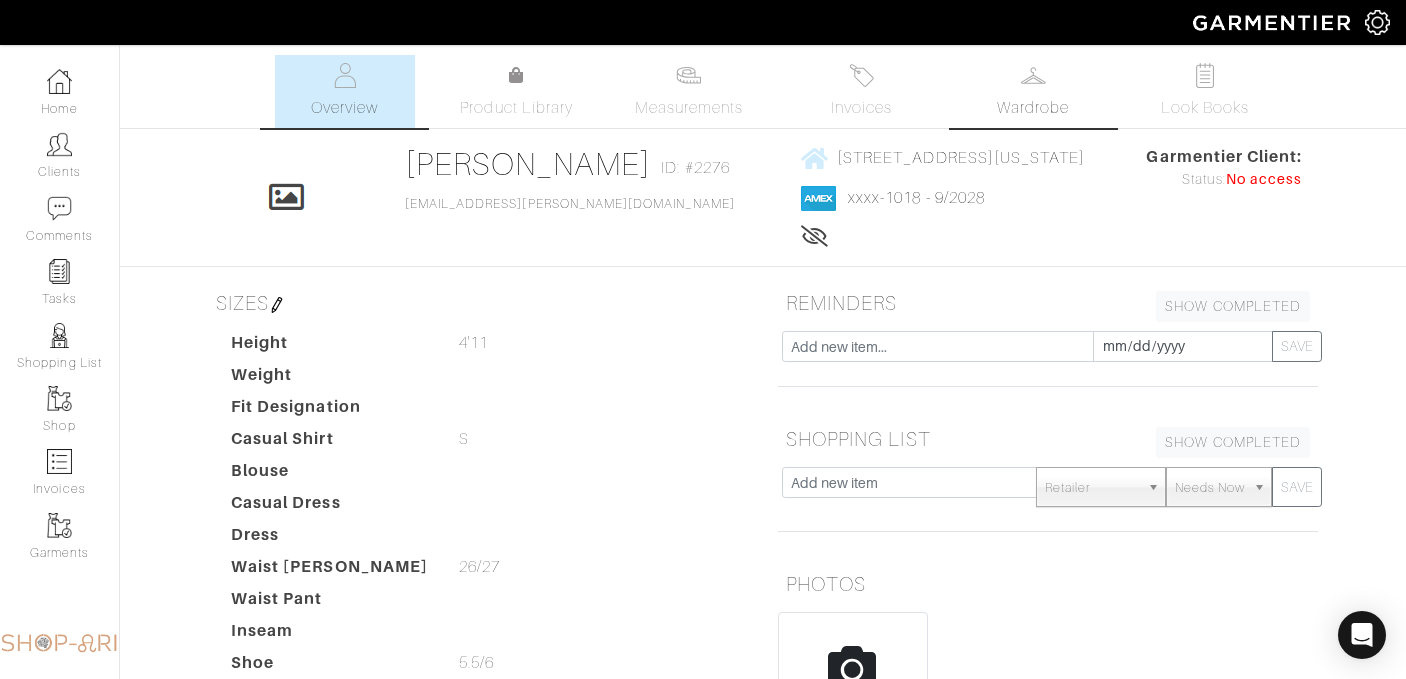 click at bounding box center (1033, 75) 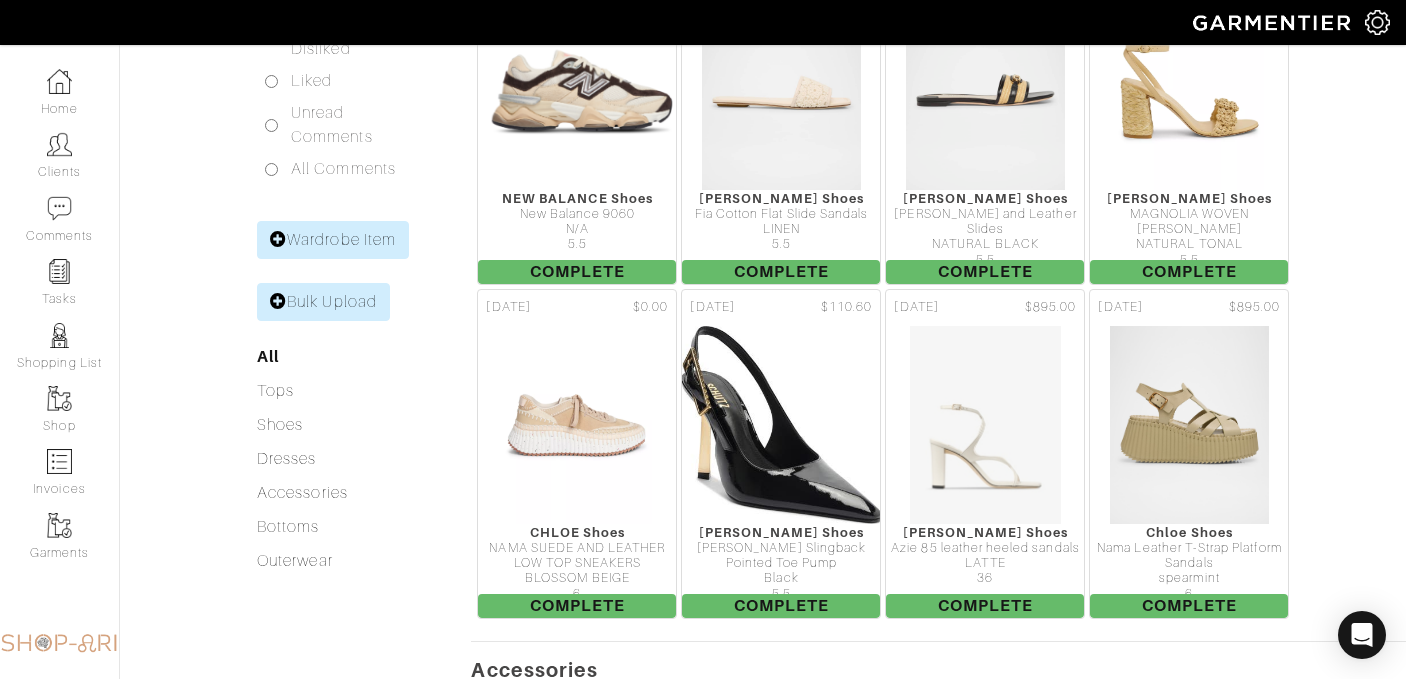 scroll, scrollTop: 0, scrollLeft: 0, axis: both 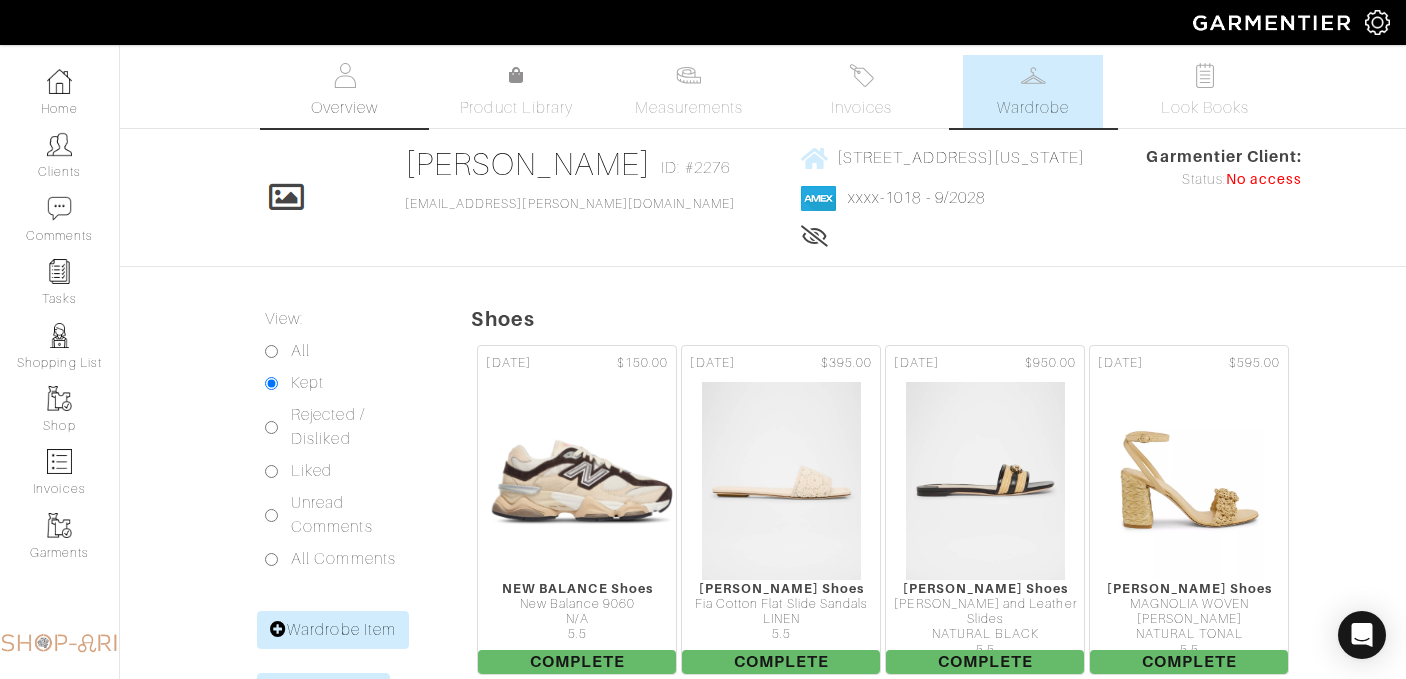 click on "Overview" at bounding box center [345, 91] 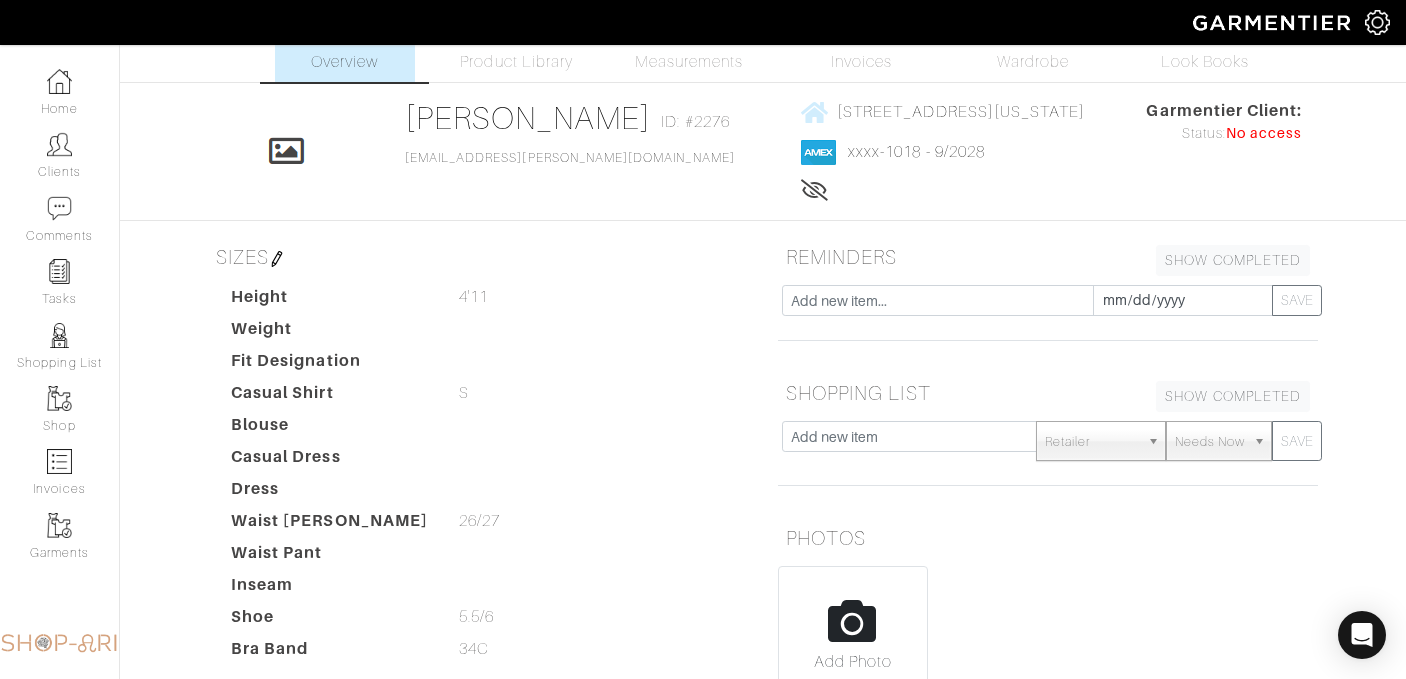 scroll, scrollTop: 0, scrollLeft: 0, axis: both 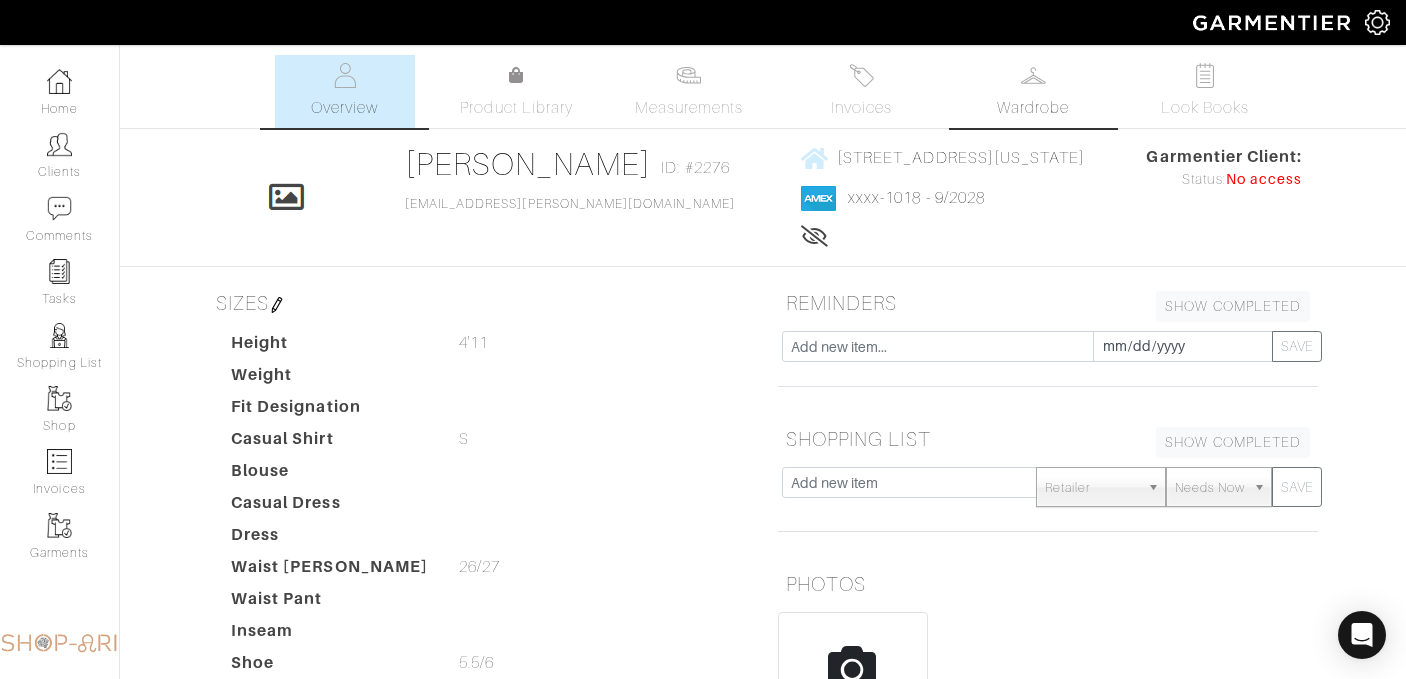 click on "Wardrobe" at bounding box center [1033, 108] 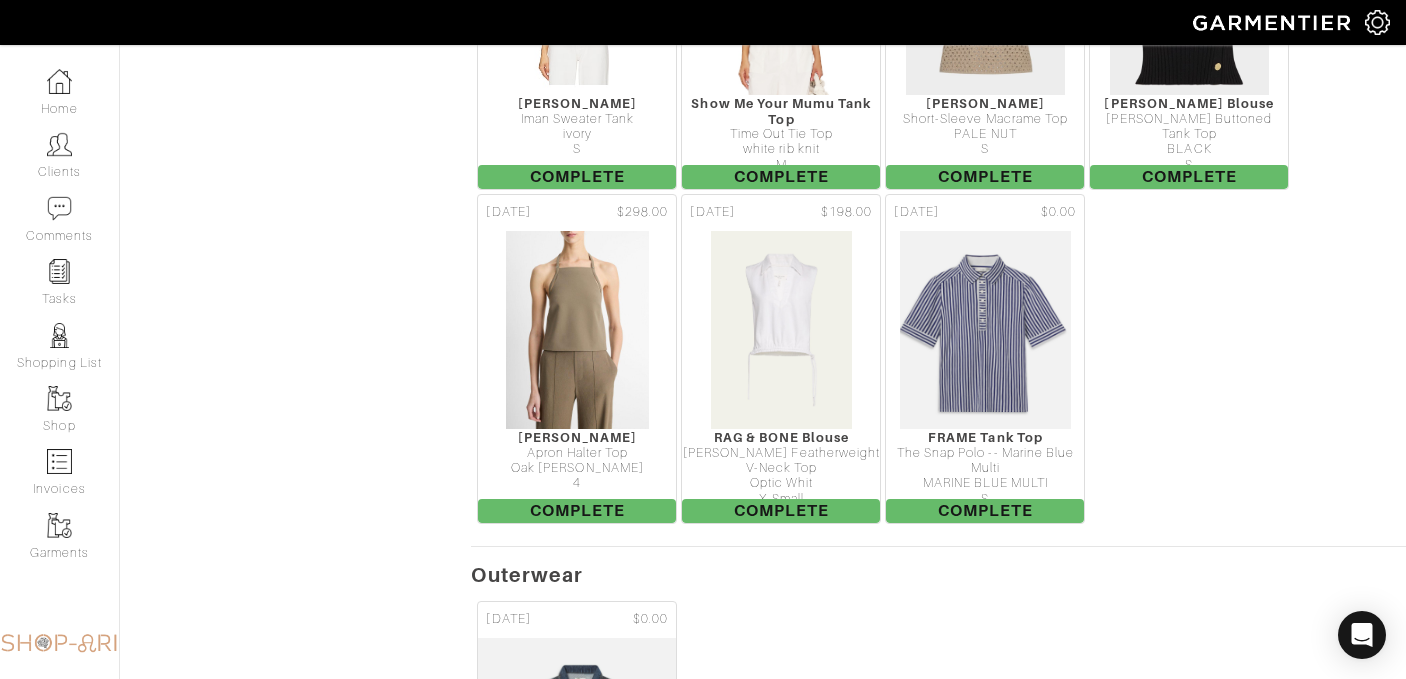 scroll, scrollTop: 3117, scrollLeft: 0, axis: vertical 